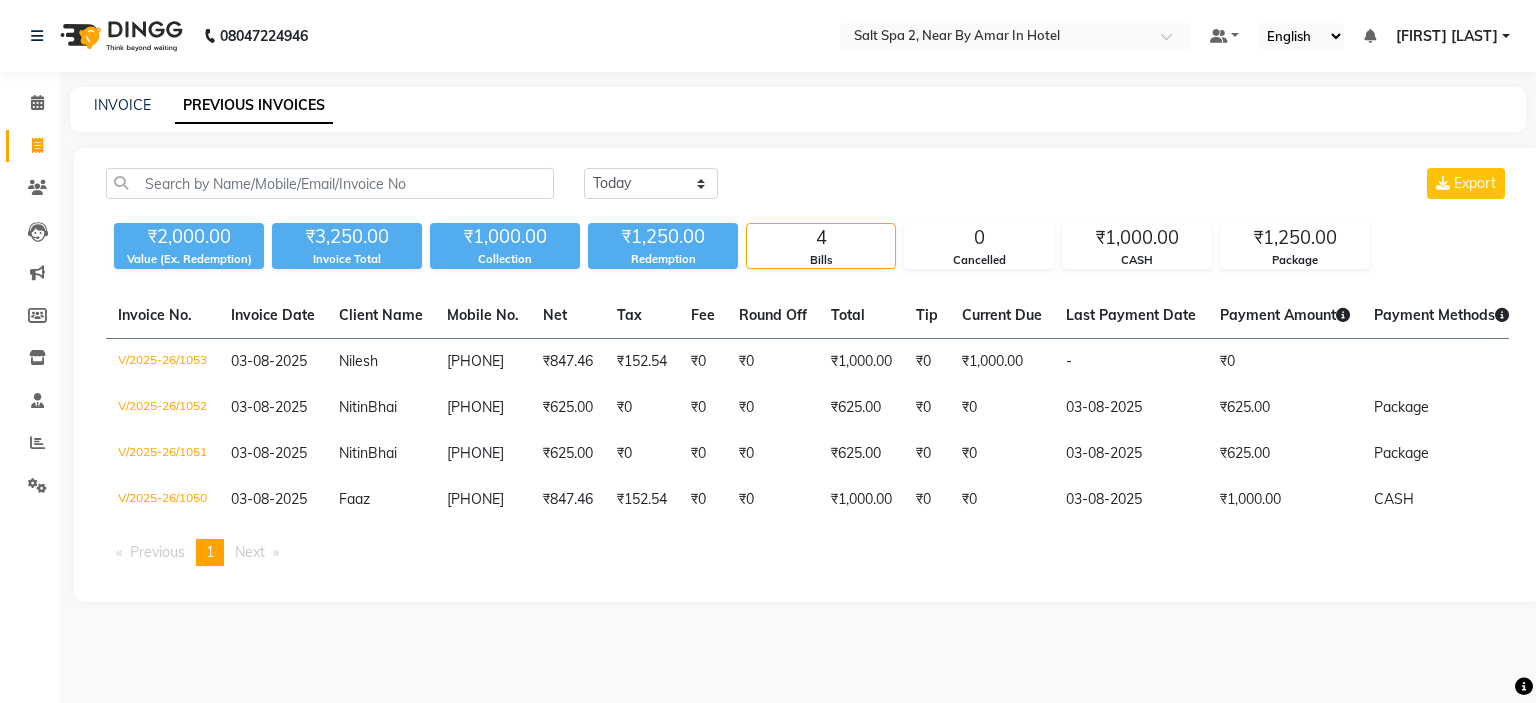 scroll, scrollTop: 0, scrollLeft: 0, axis: both 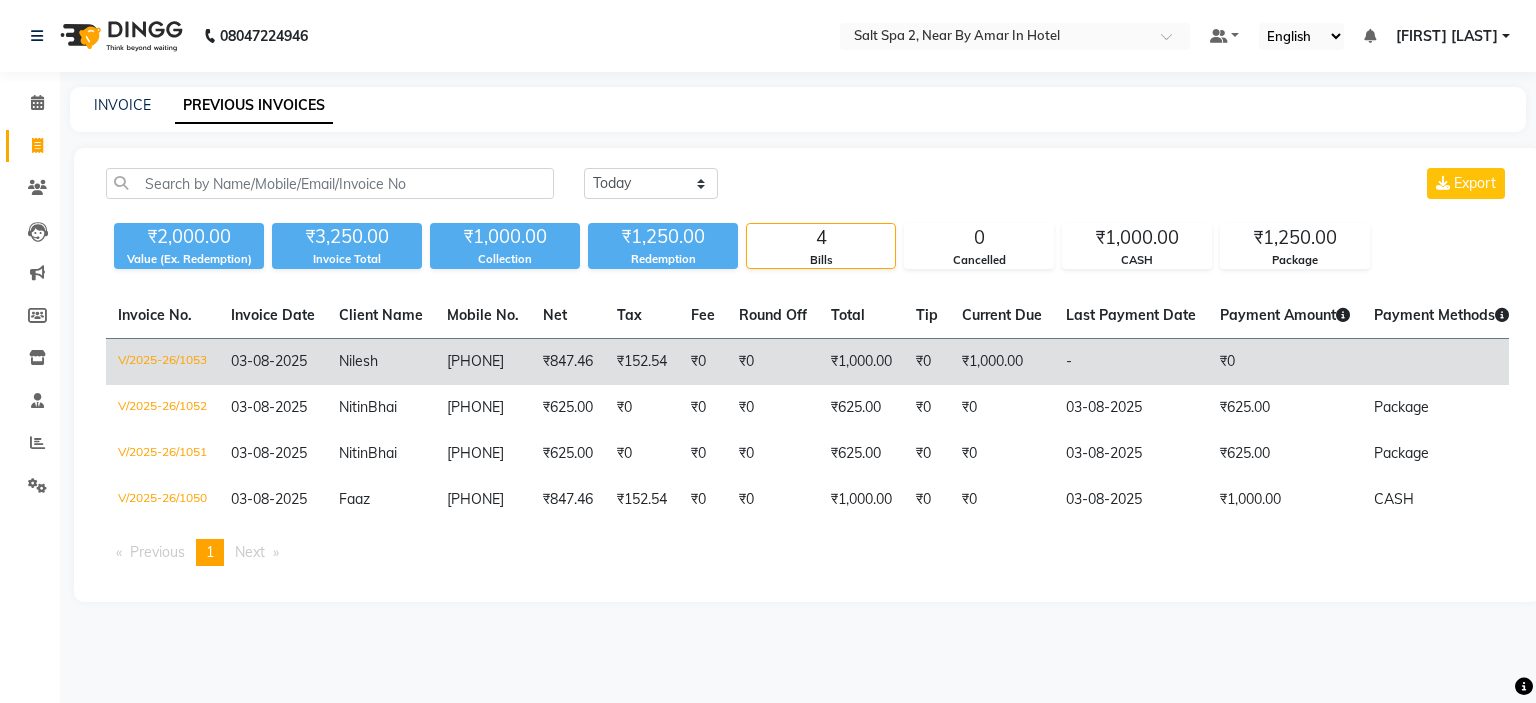 click on "[PHONE]" 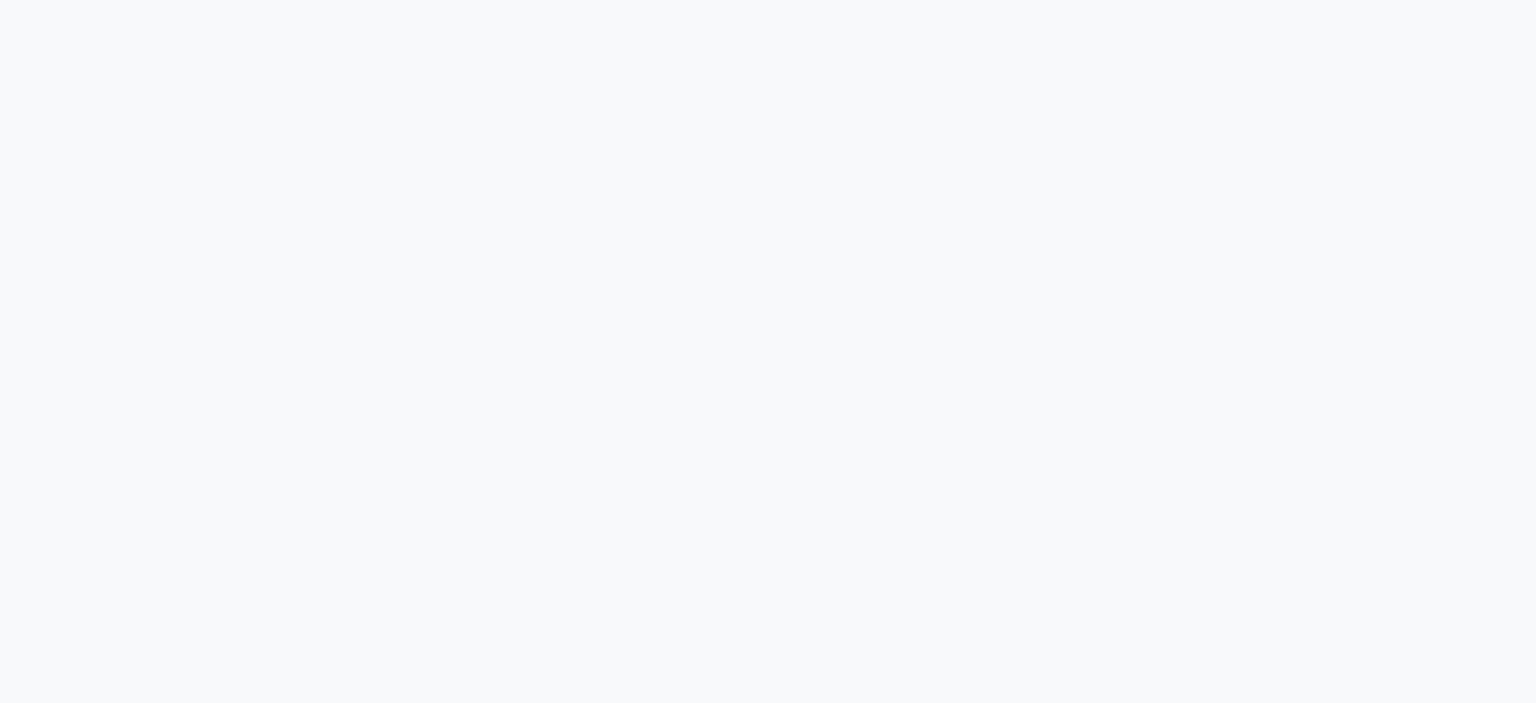 scroll, scrollTop: 0, scrollLeft: 0, axis: both 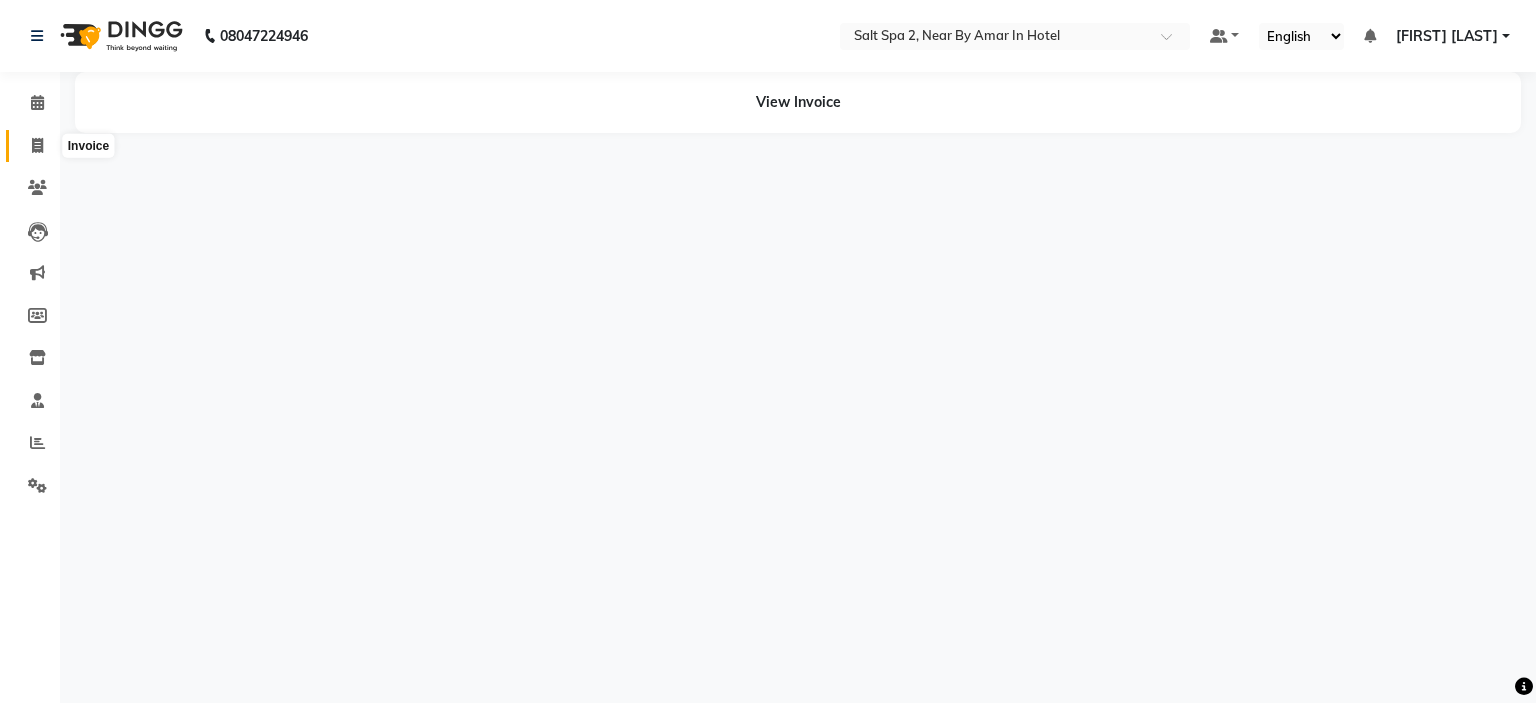 click 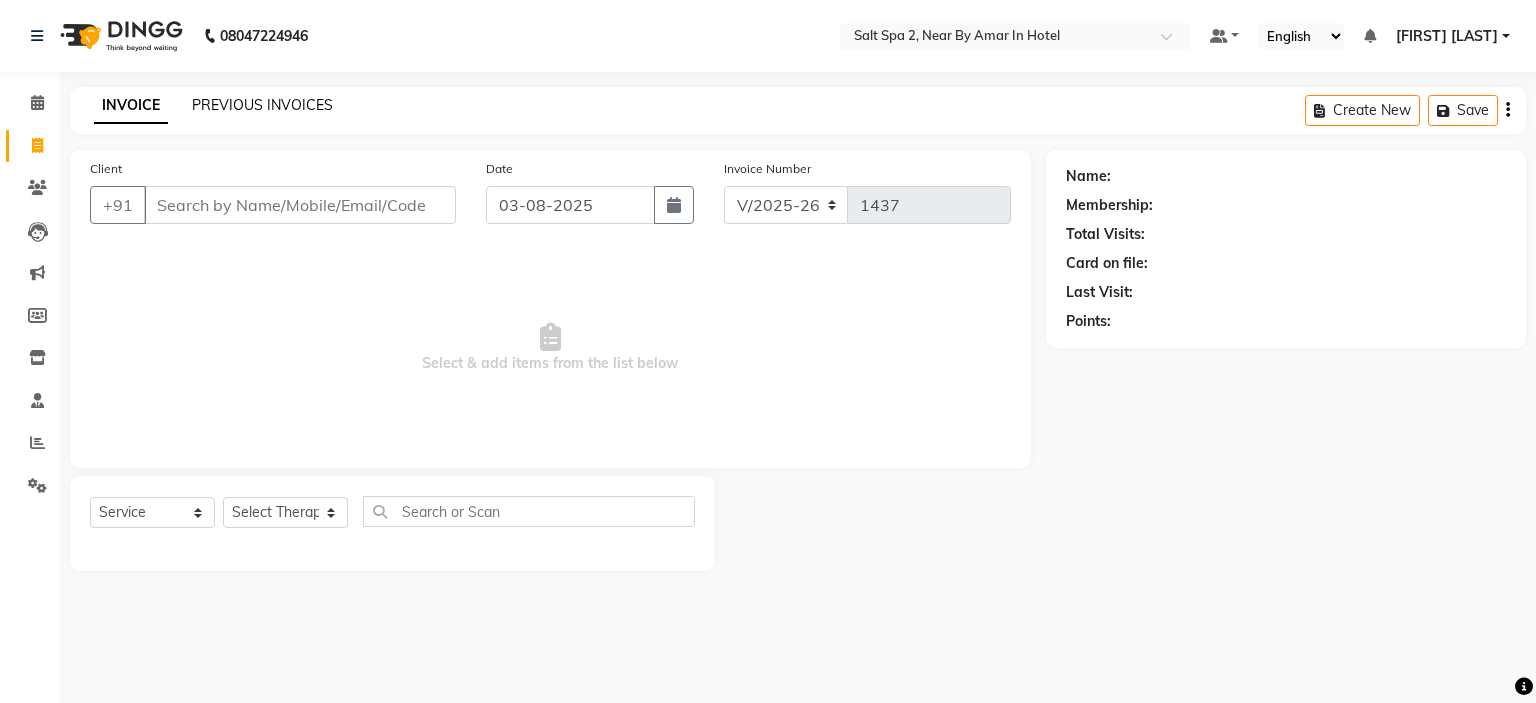 click on "PREVIOUS INVOICES" 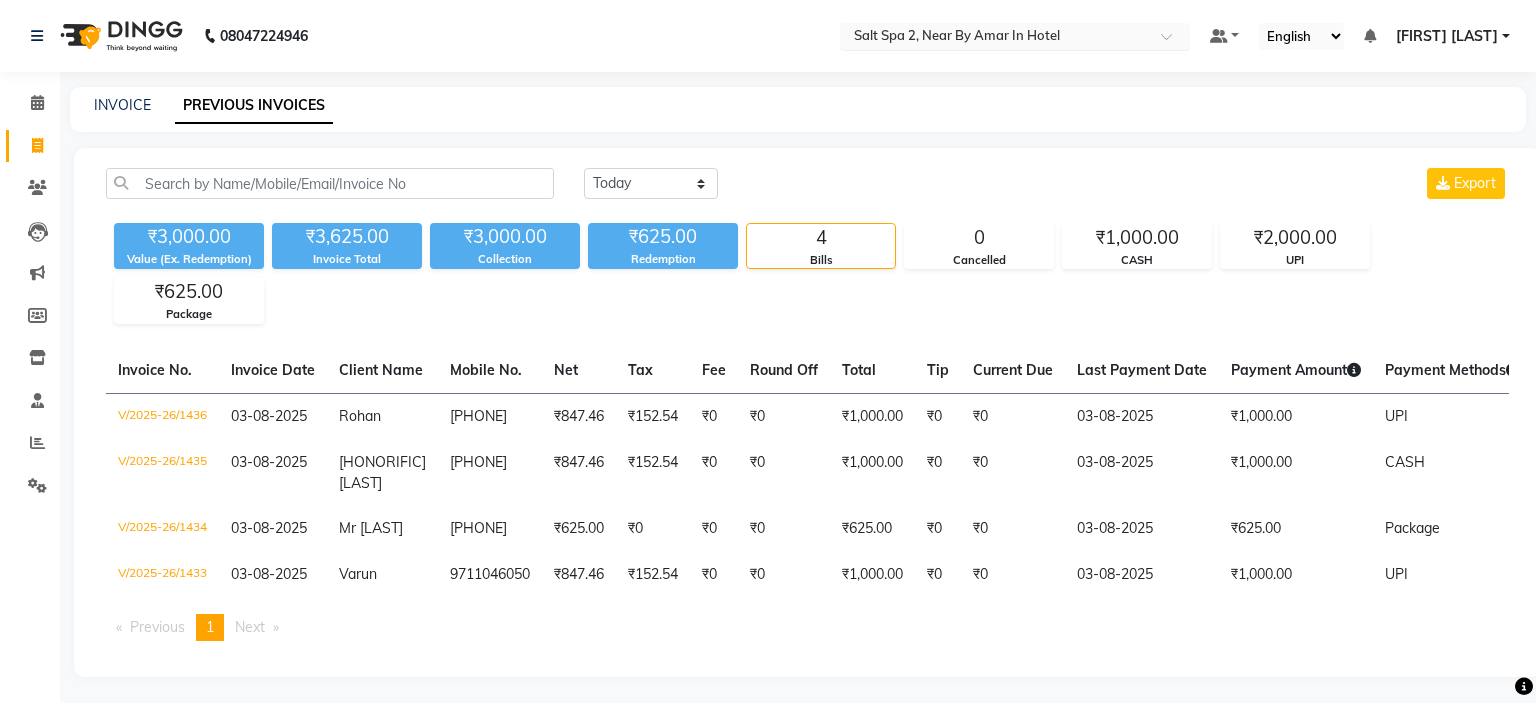 click at bounding box center [995, 38] 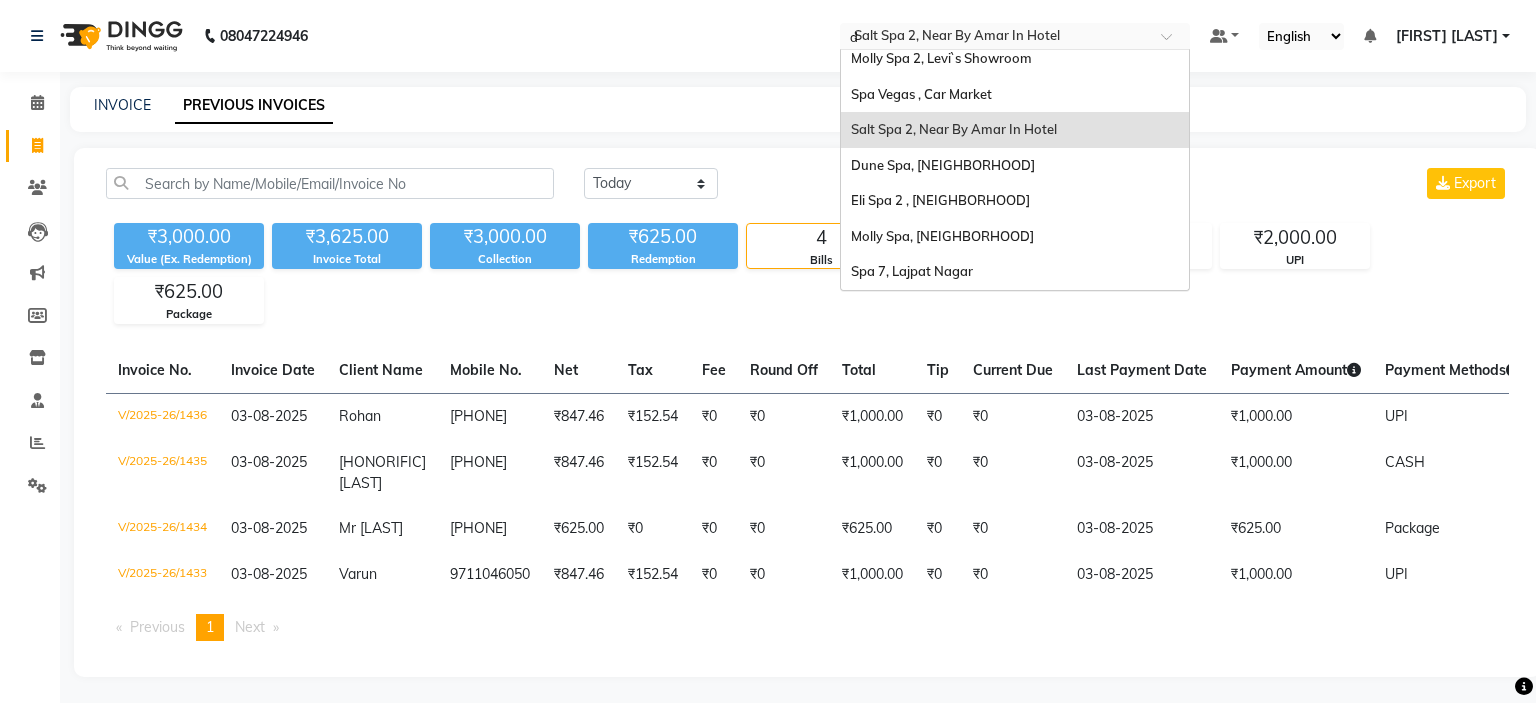 scroll, scrollTop: 0, scrollLeft: 0, axis: both 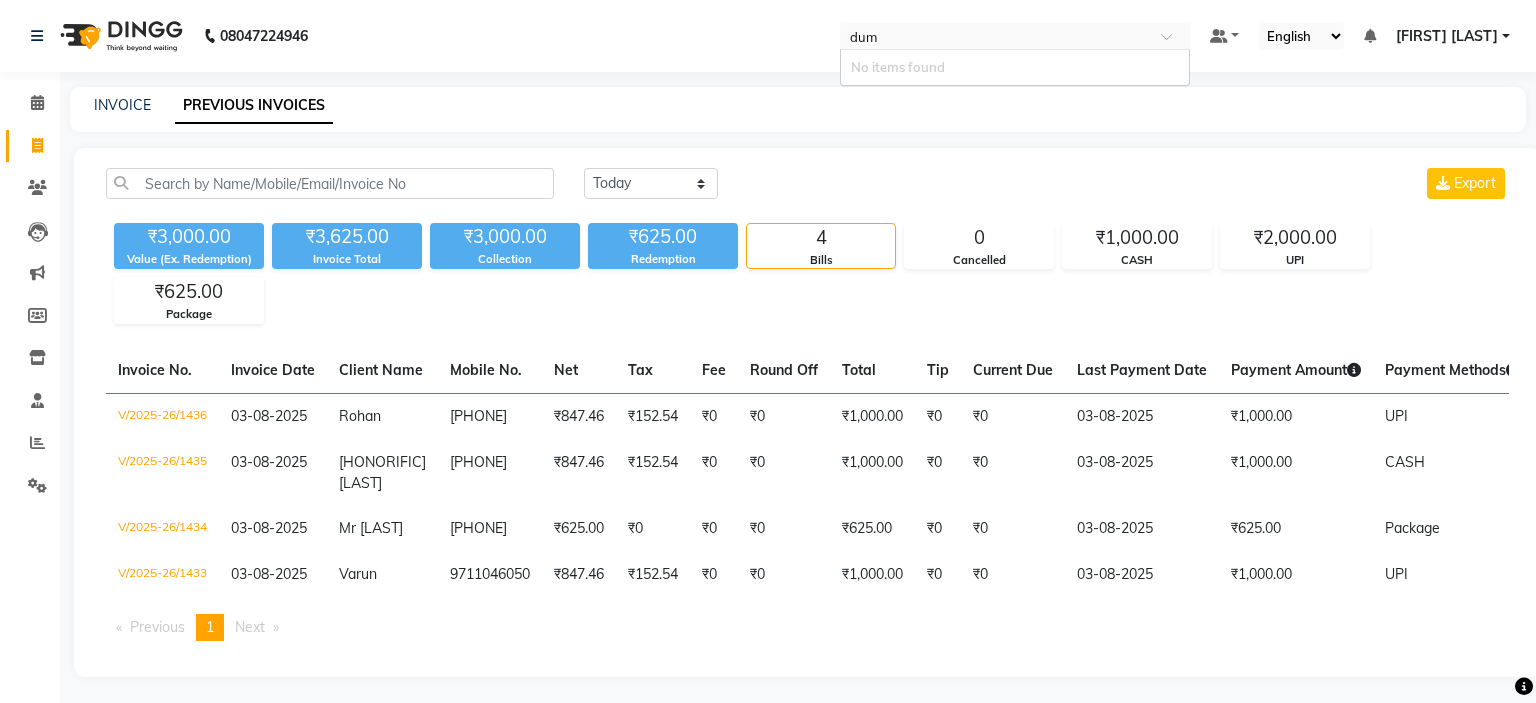 type on "du" 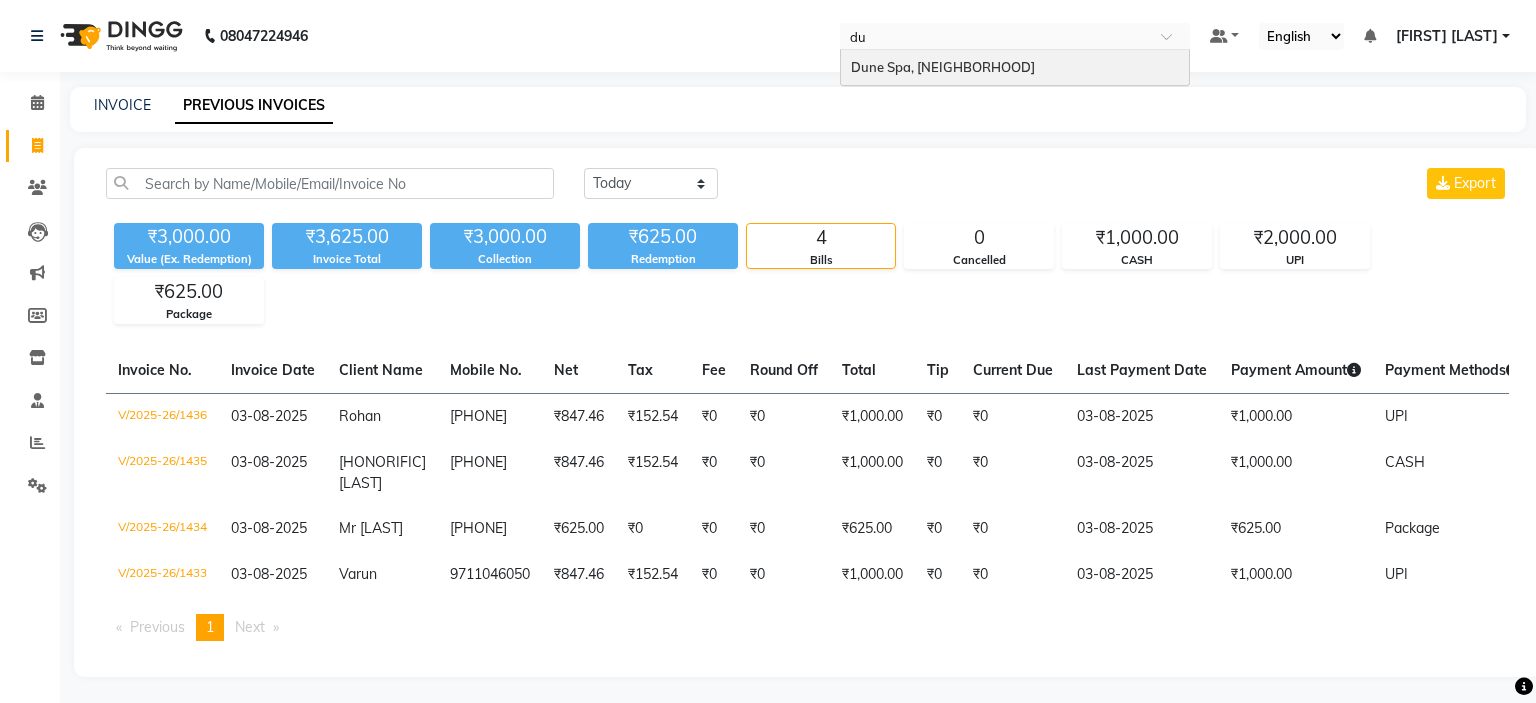 type 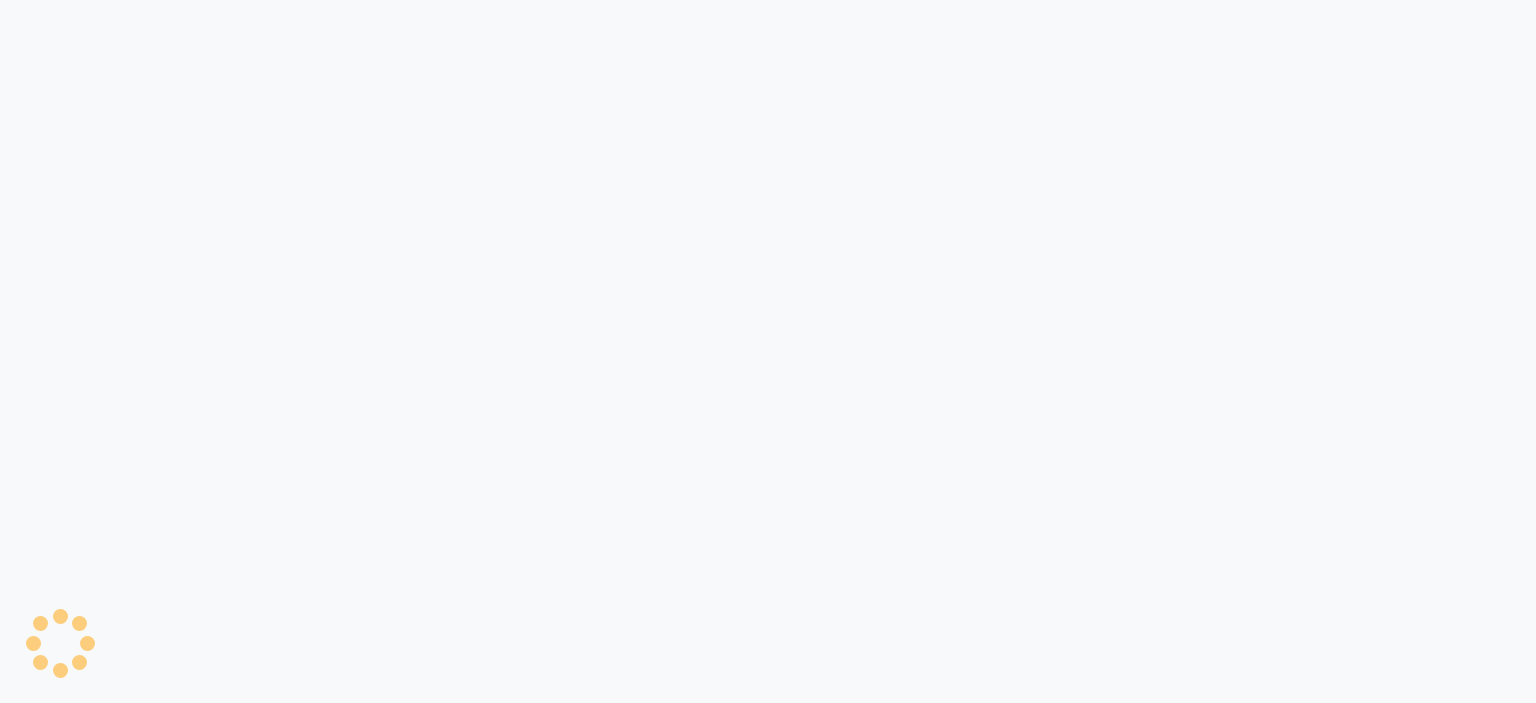 scroll, scrollTop: 0, scrollLeft: 0, axis: both 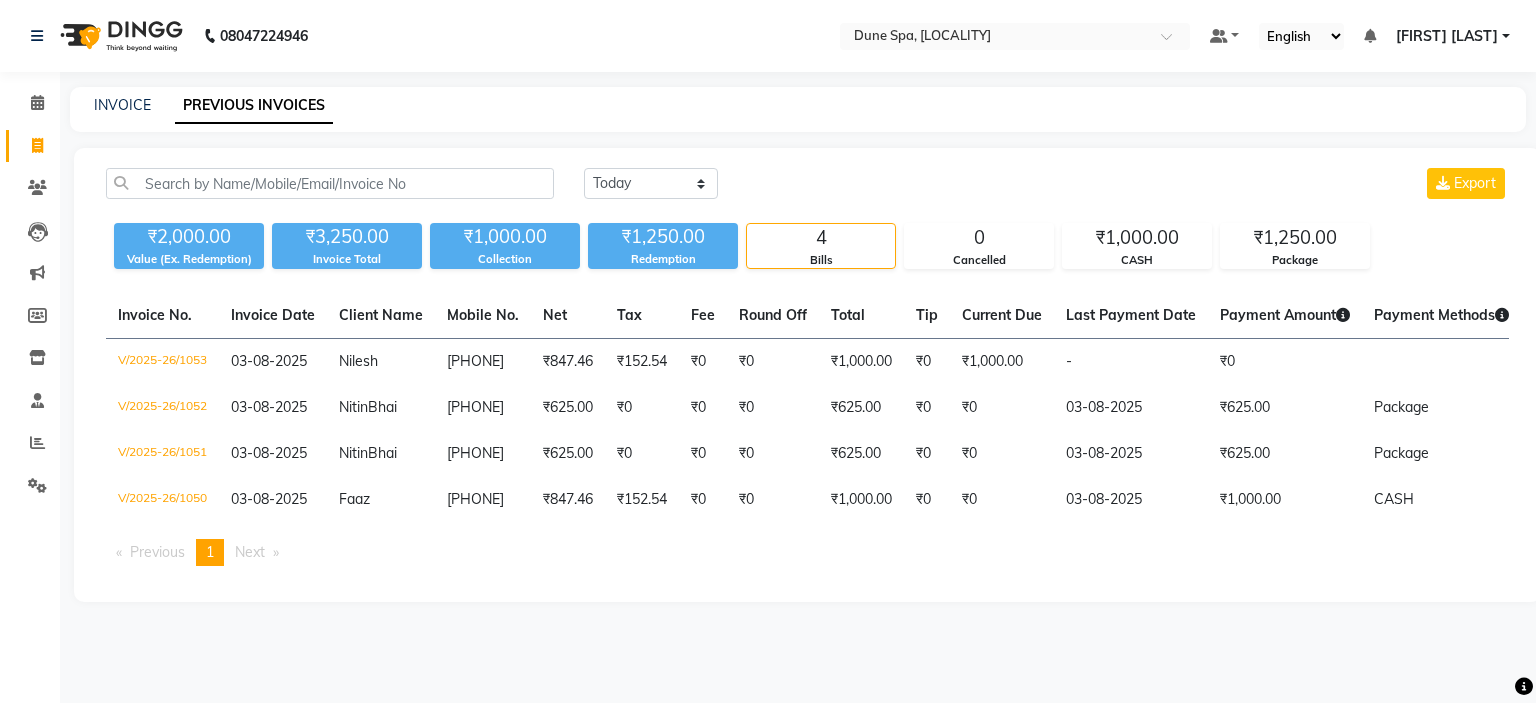 select on "en" 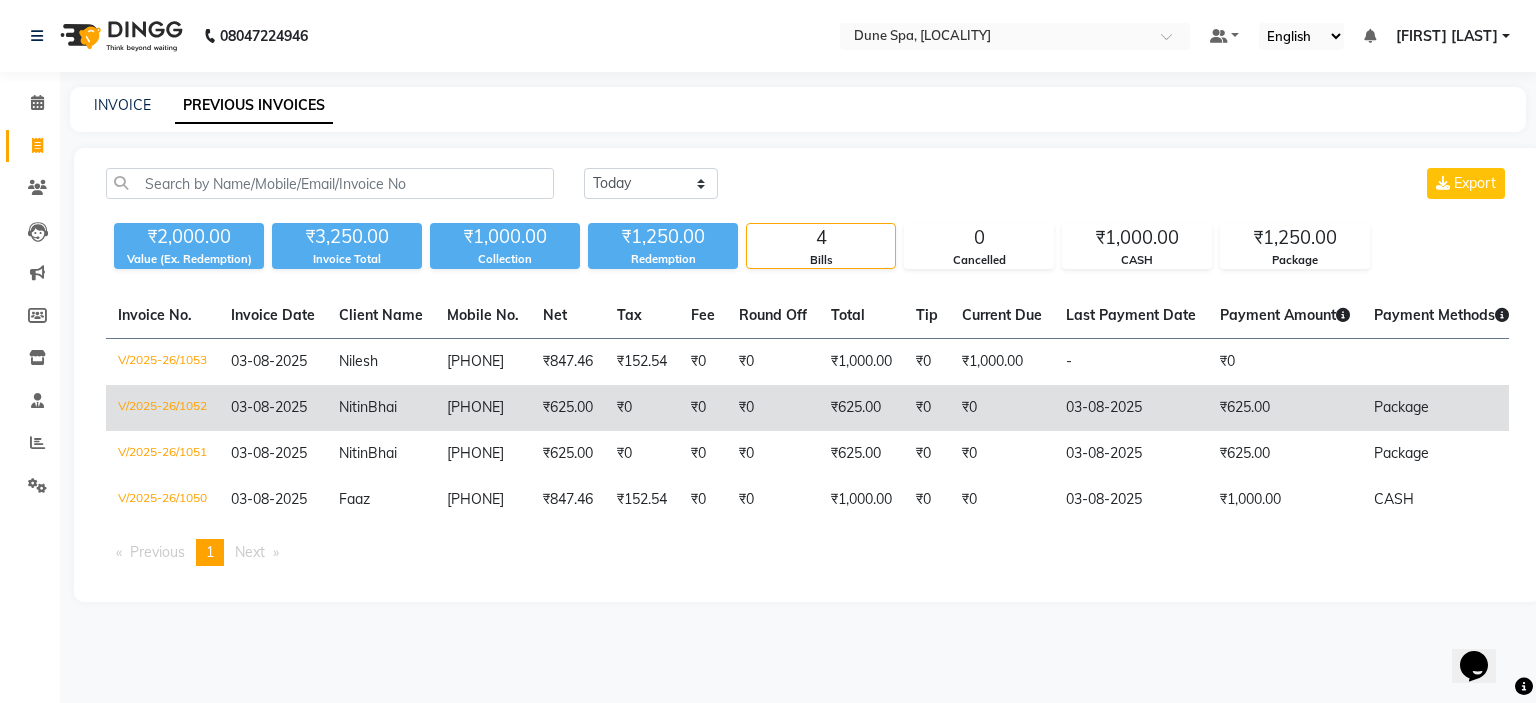 scroll, scrollTop: 0, scrollLeft: 0, axis: both 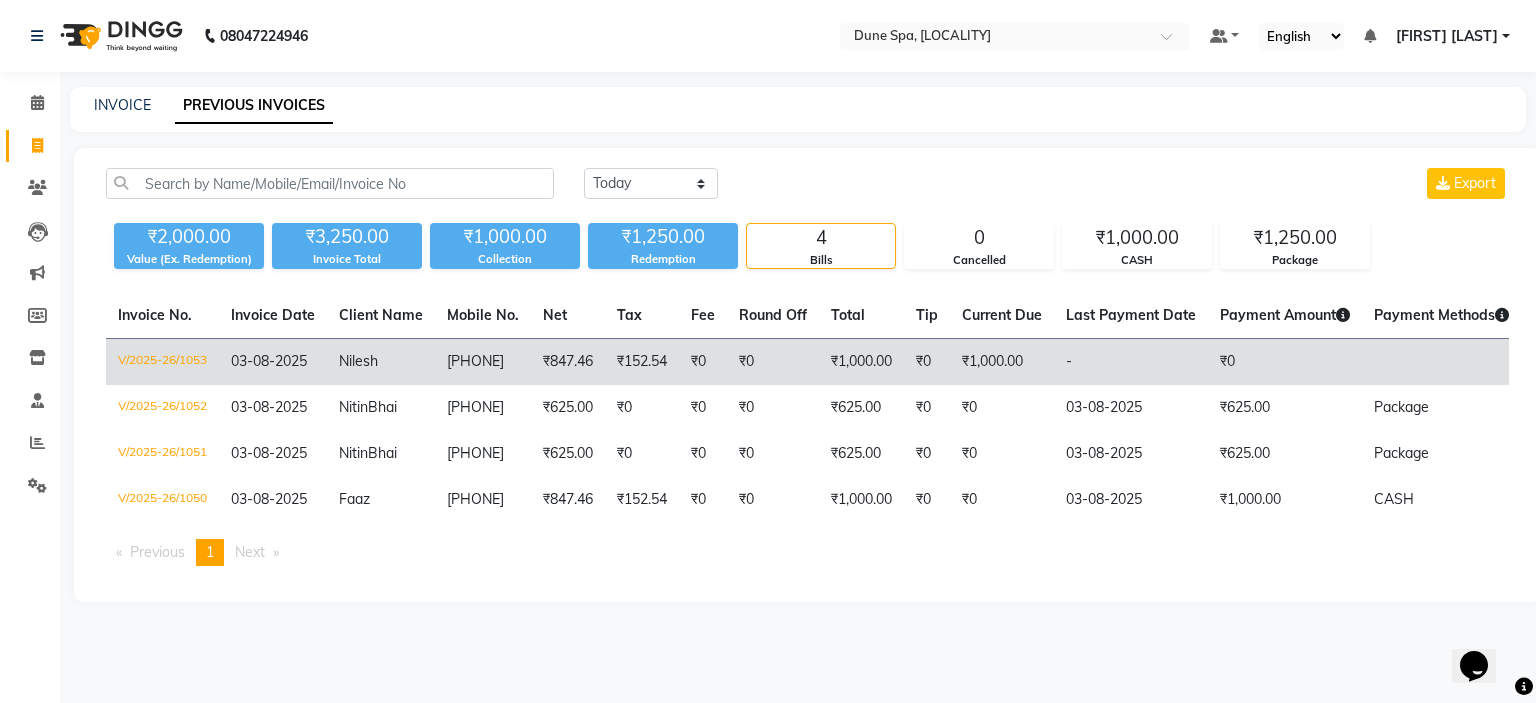 click on "₹847.46" 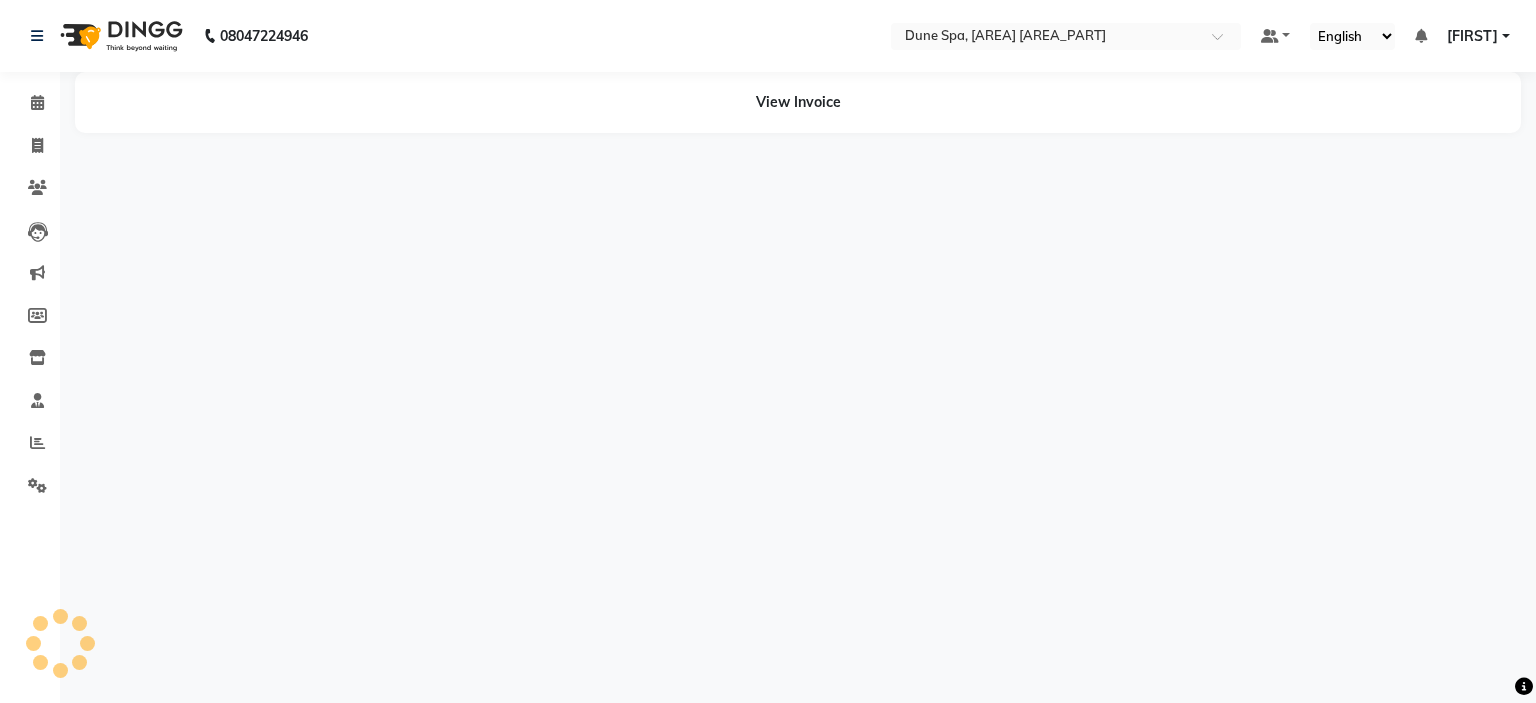 scroll, scrollTop: 0, scrollLeft: 0, axis: both 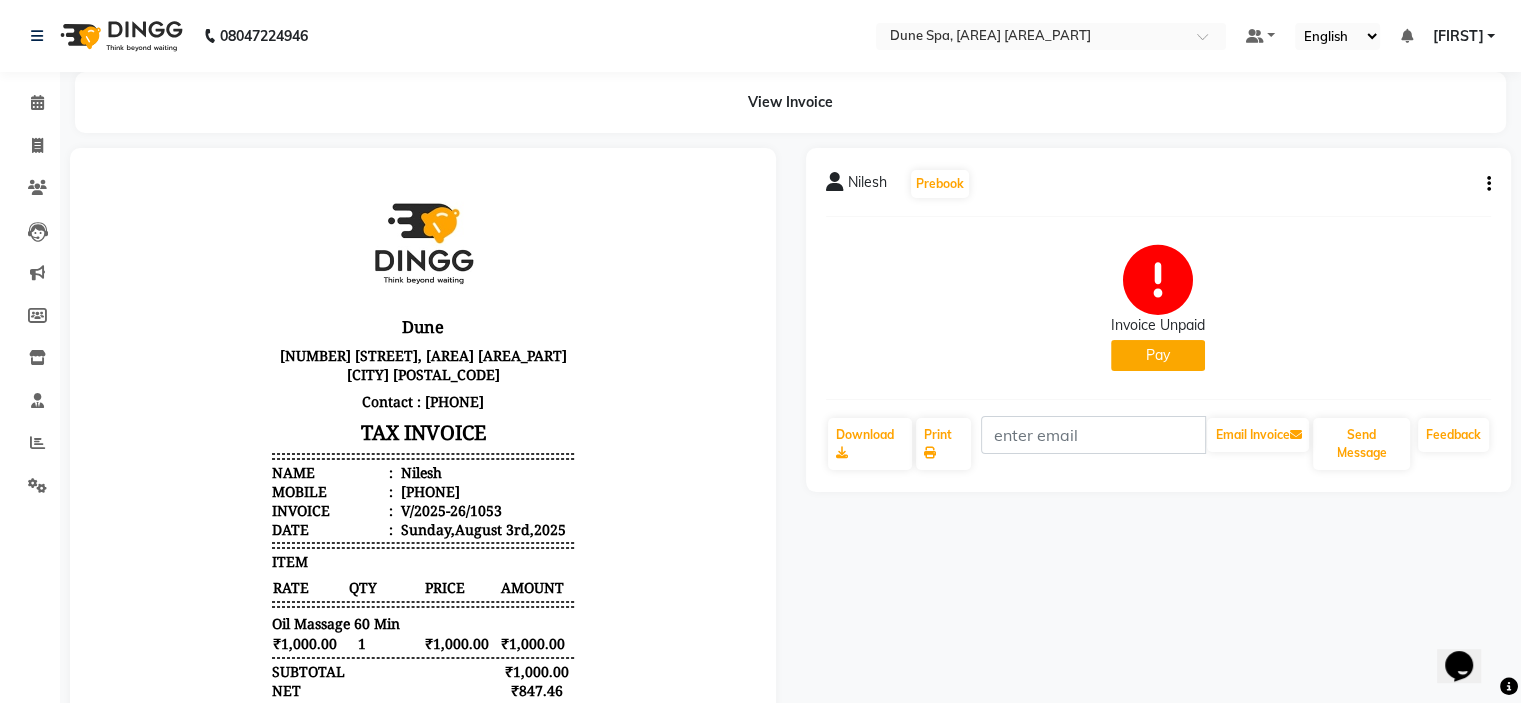 click on "Pay" 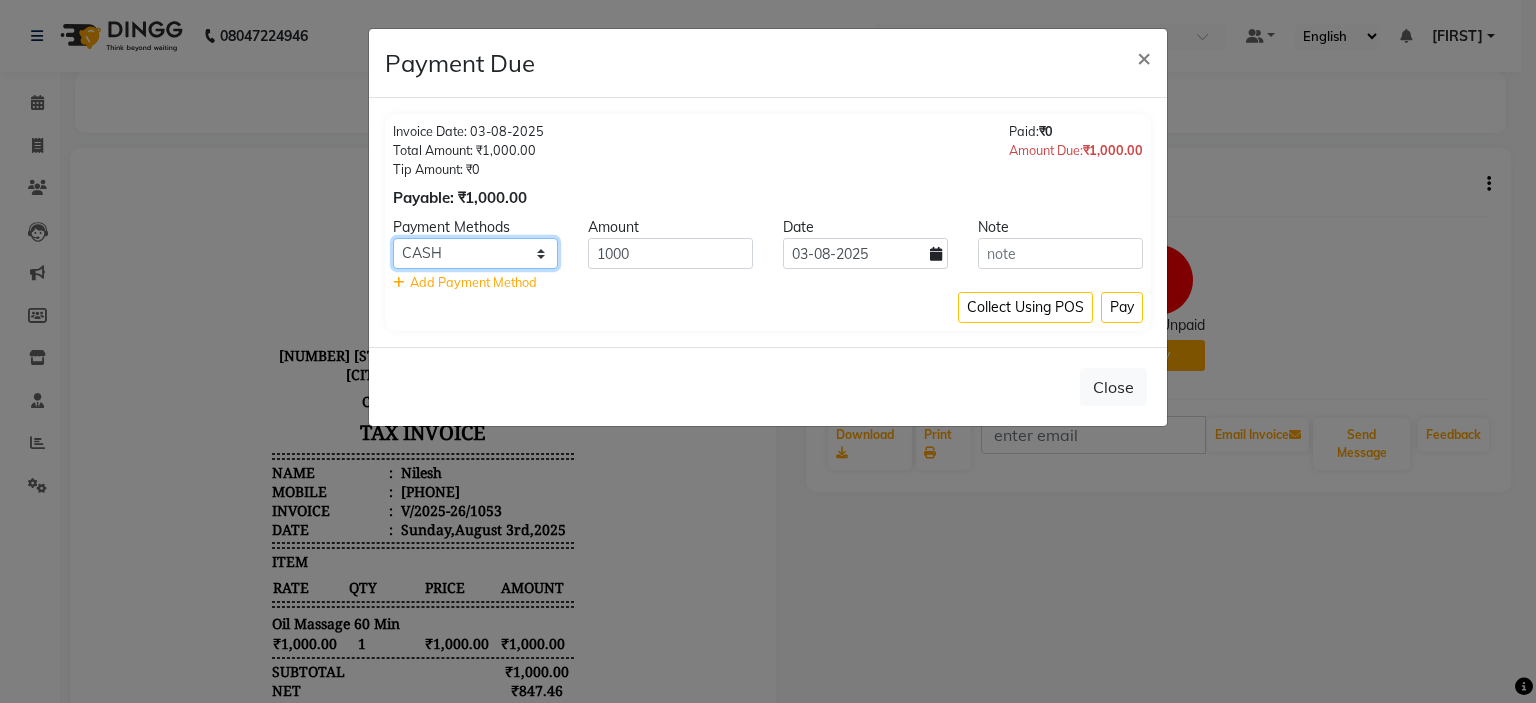 click on "CARD UPI CASH Bank" 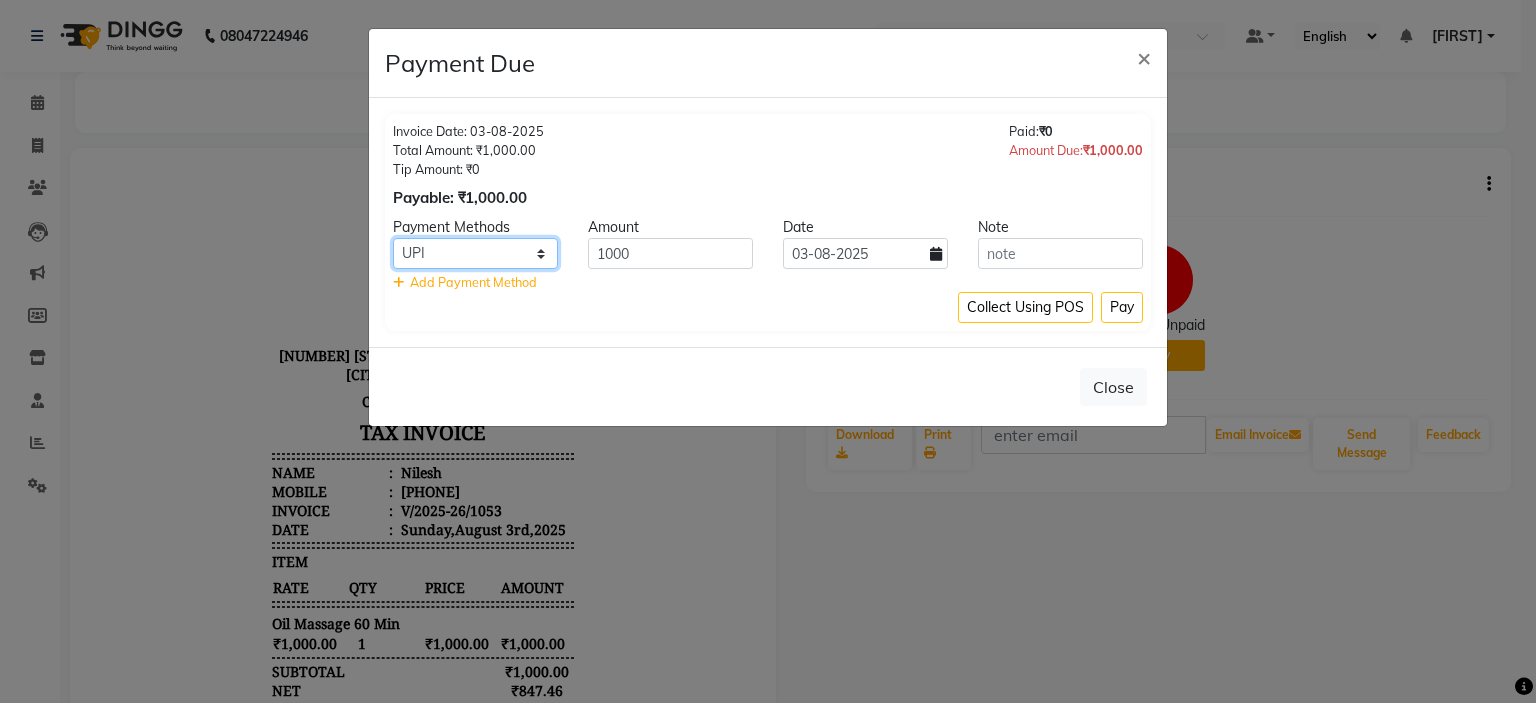 click on "CARD UPI CASH Bank" 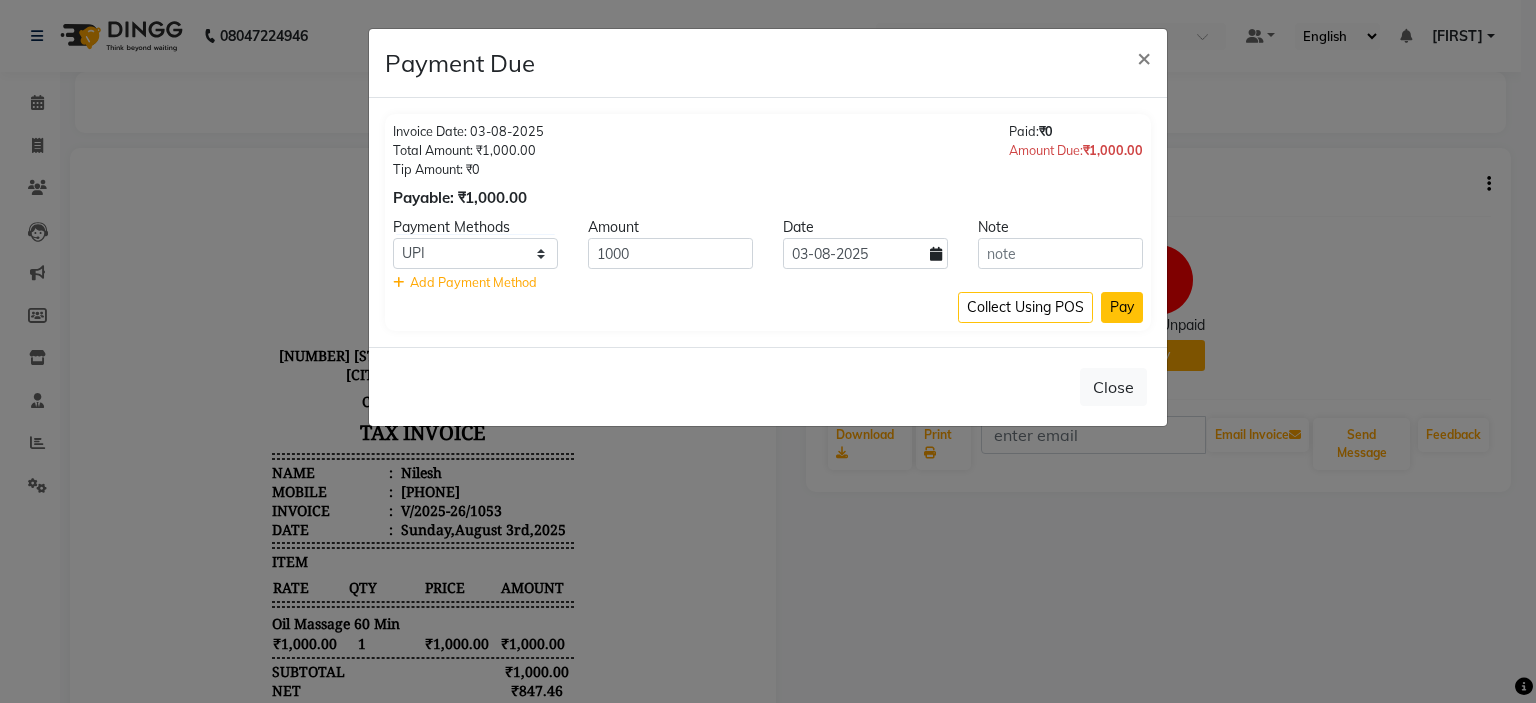click on "Pay" 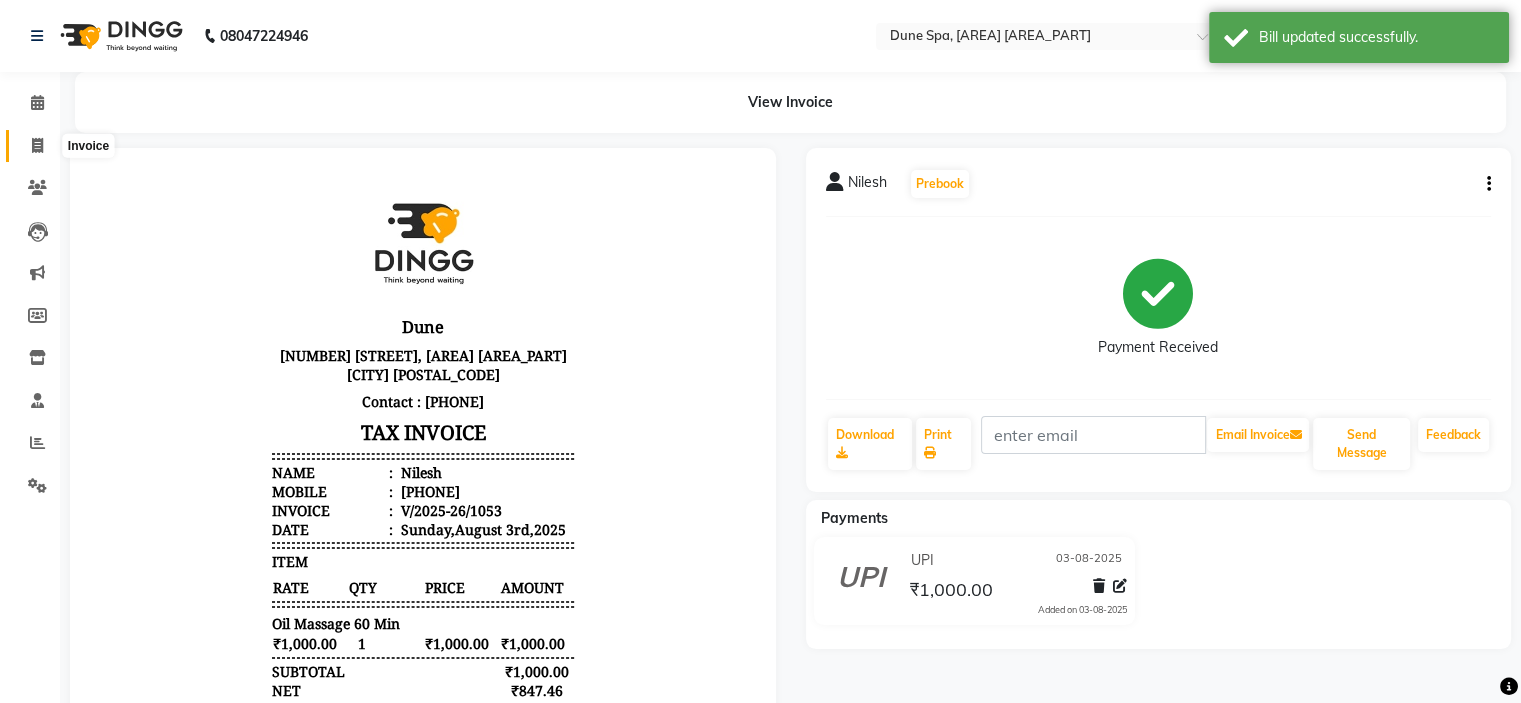 click 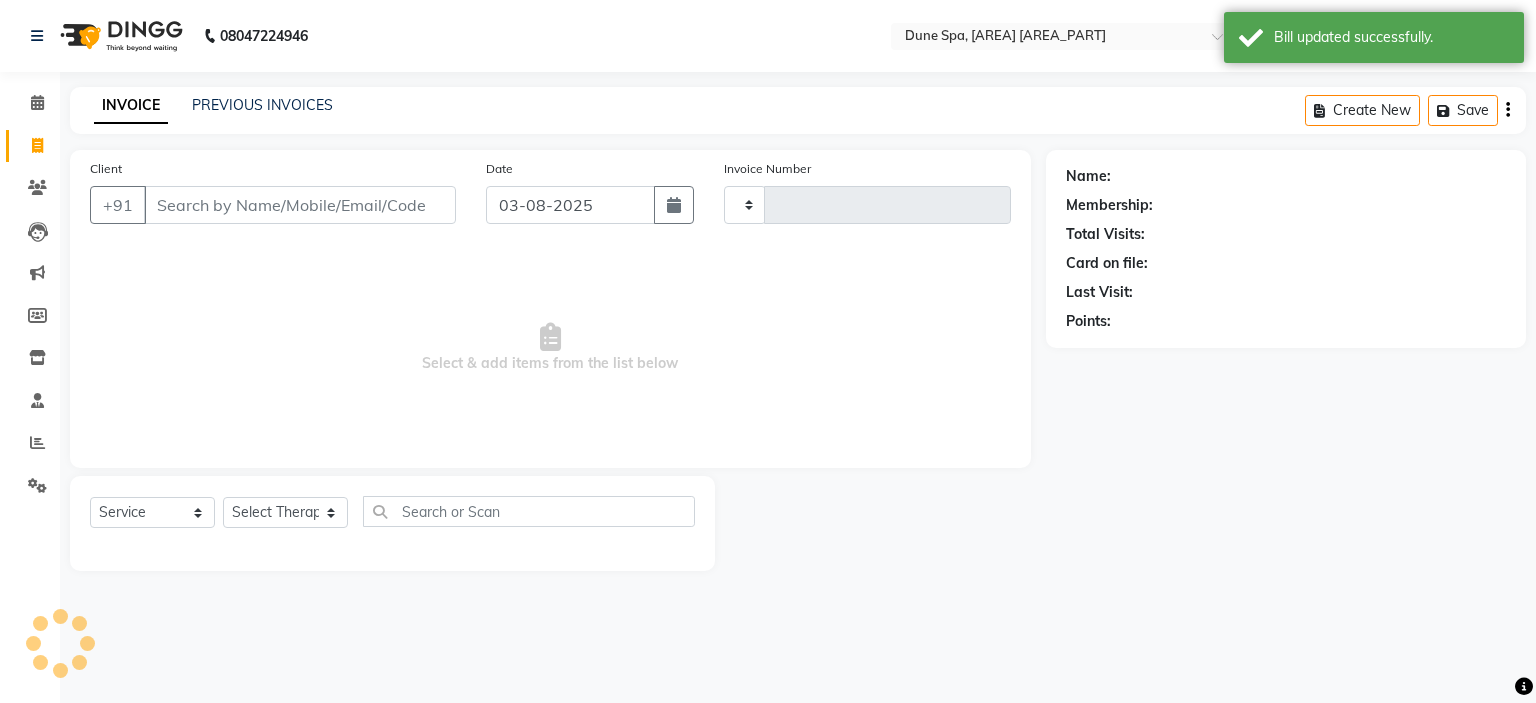 type on "1055" 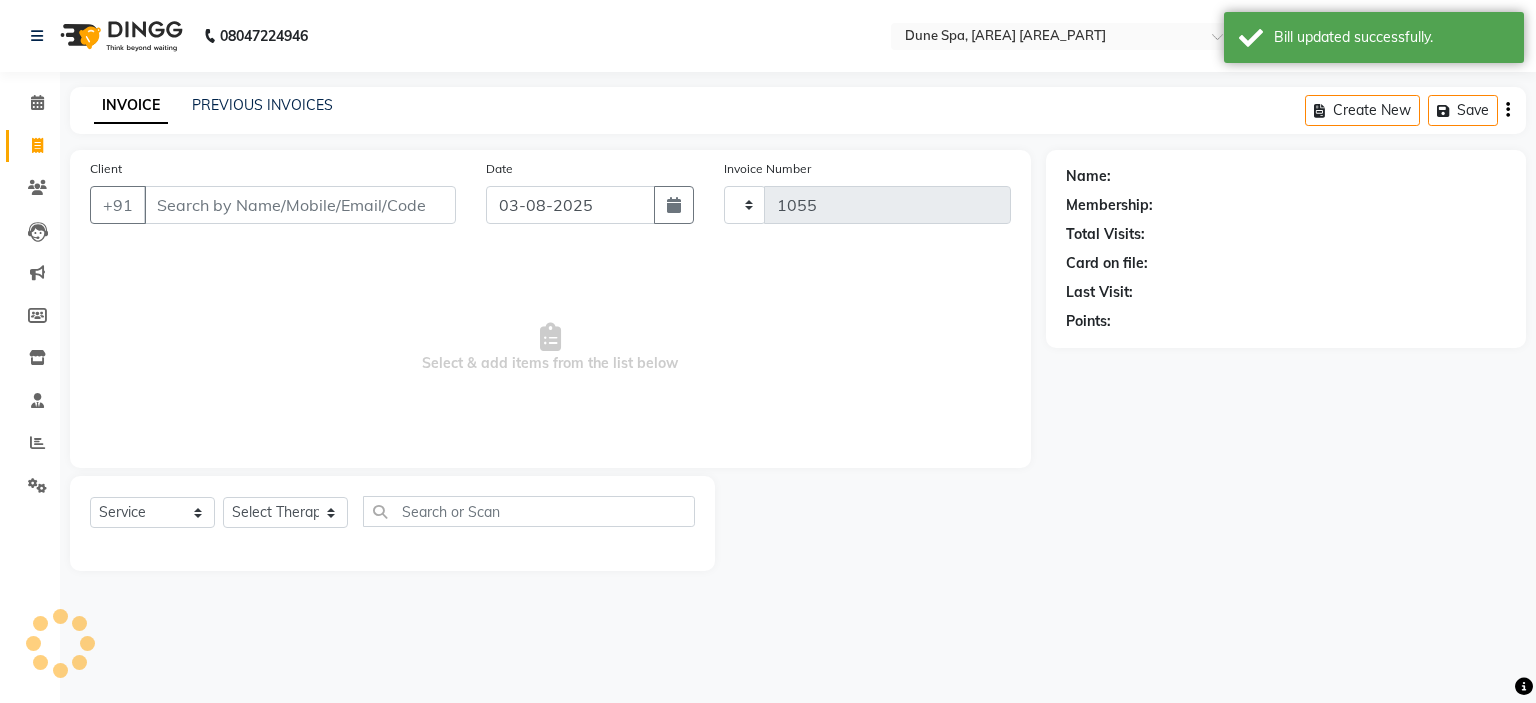 select on "7601" 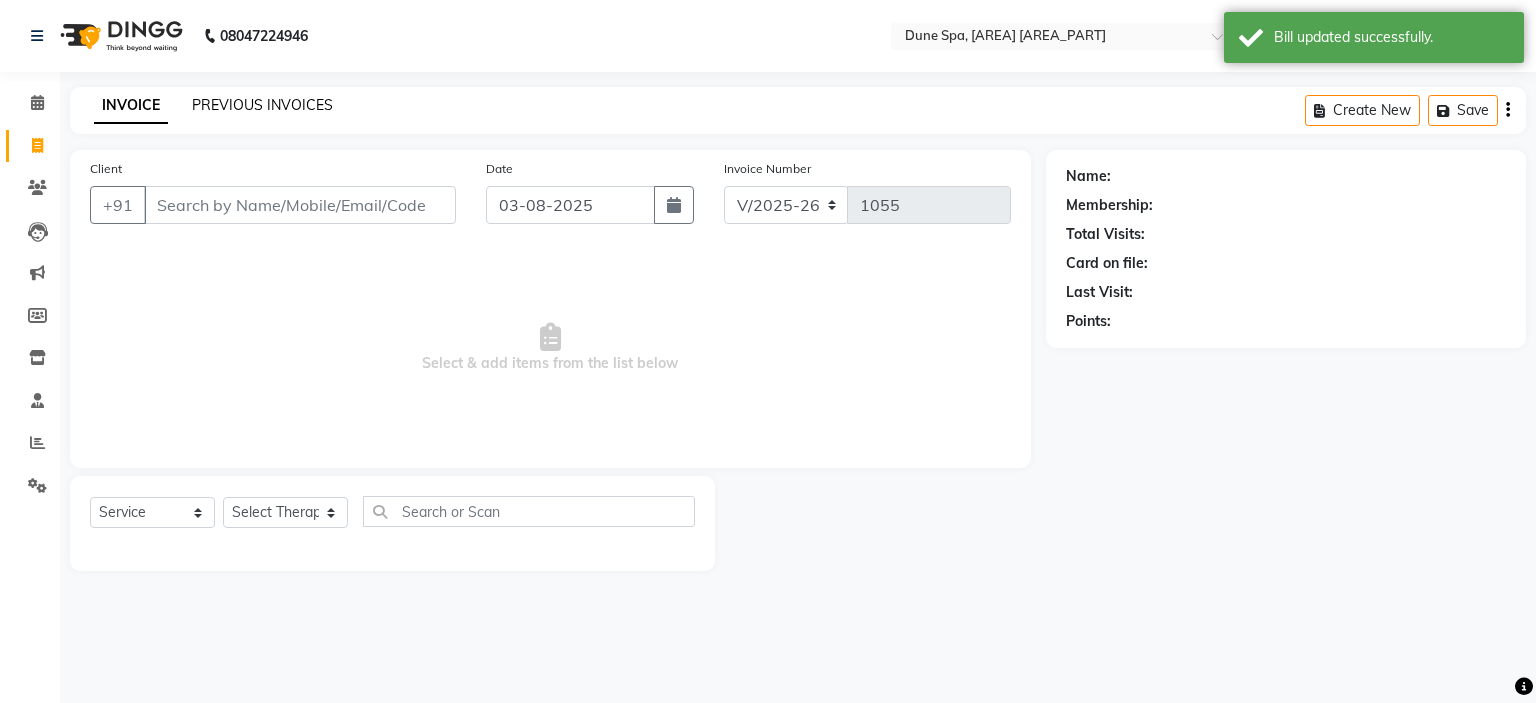 click on "PREVIOUS INVOICES" 